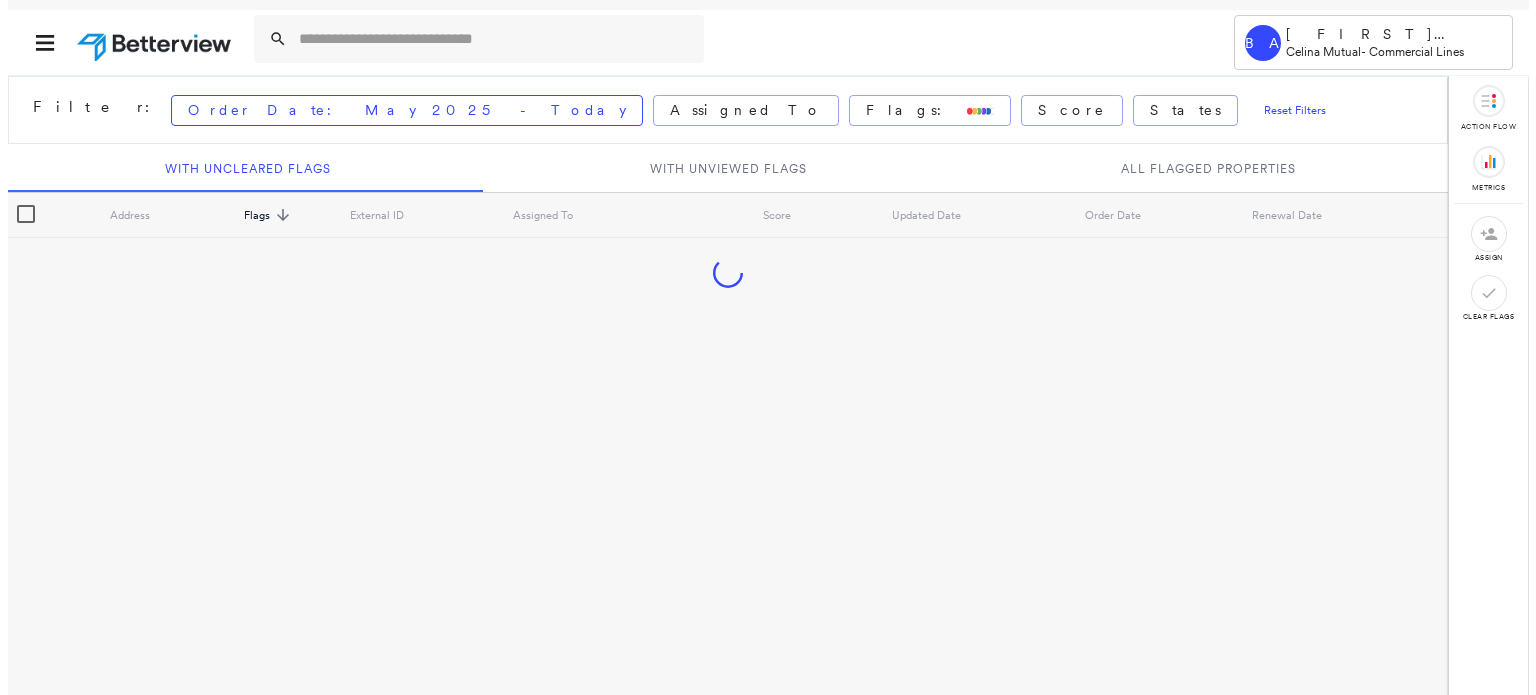 scroll, scrollTop: 0, scrollLeft: 0, axis: both 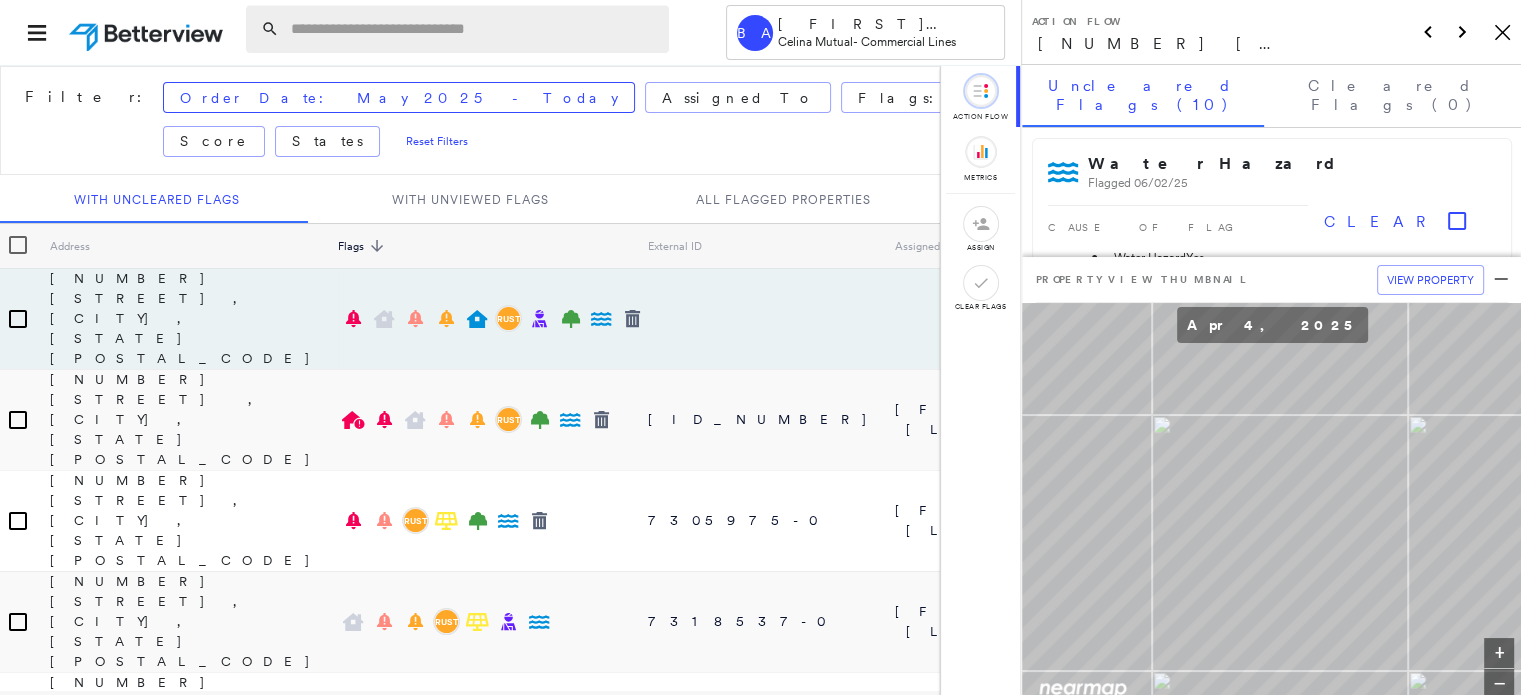 click at bounding box center [474, 29] 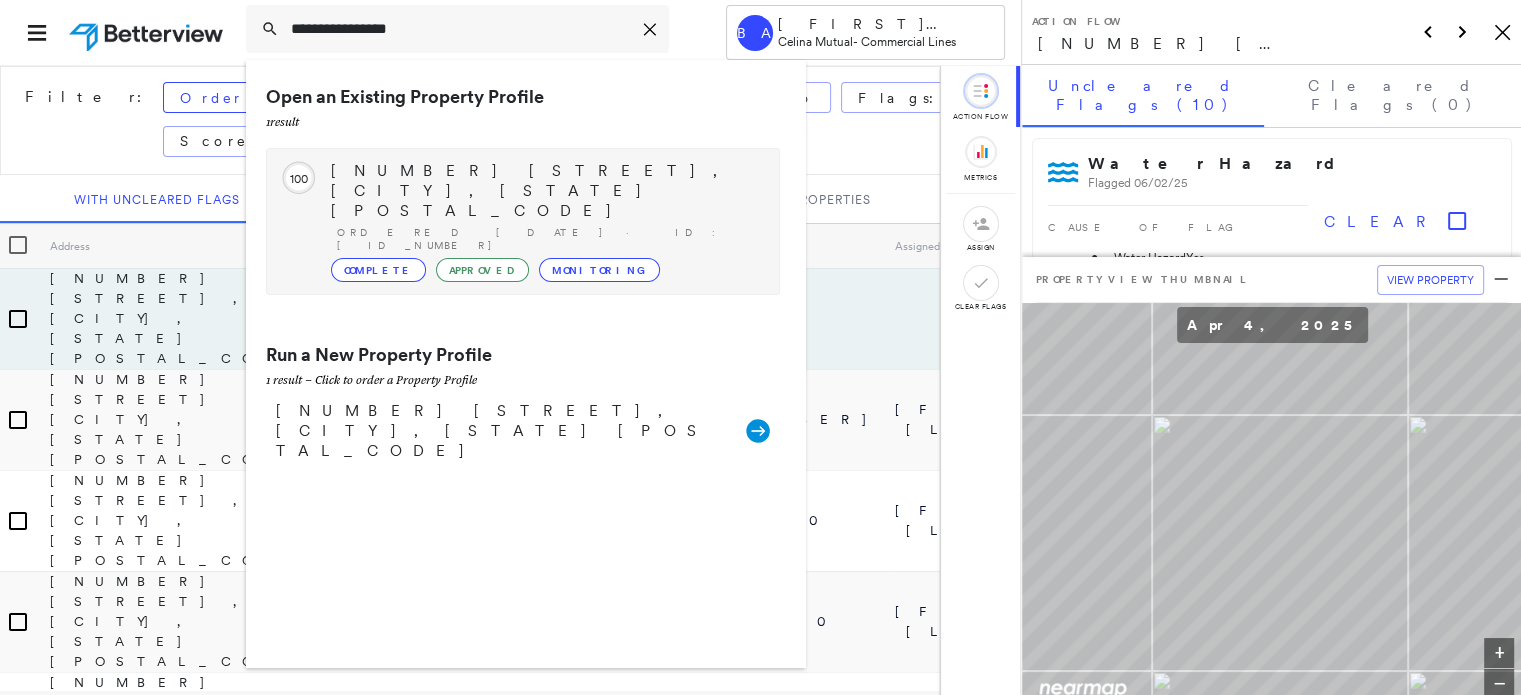 type on "**********" 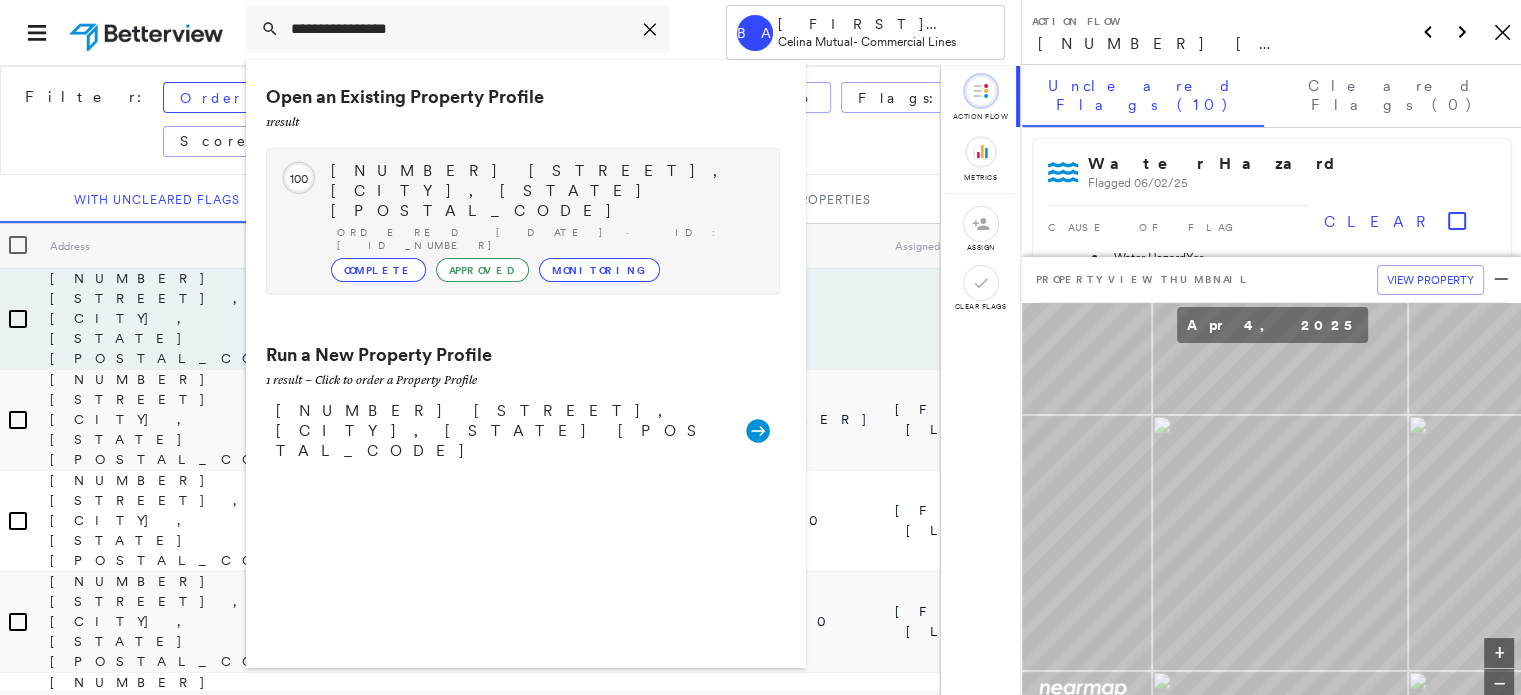 click on "[NUMBER] [STREET], [CITY], [STATE] [POSTAL_CODE]" at bounding box center [545, 191] 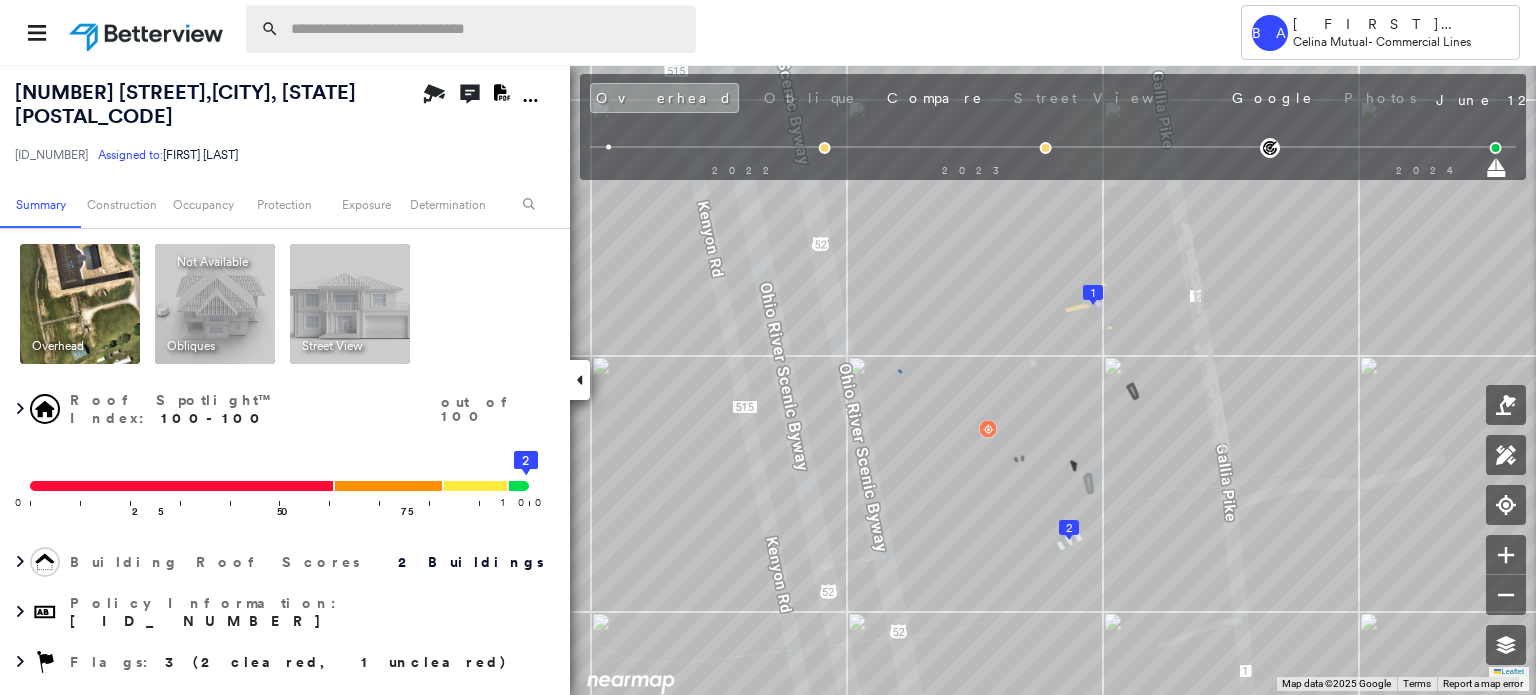 click at bounding box center (487, 29) 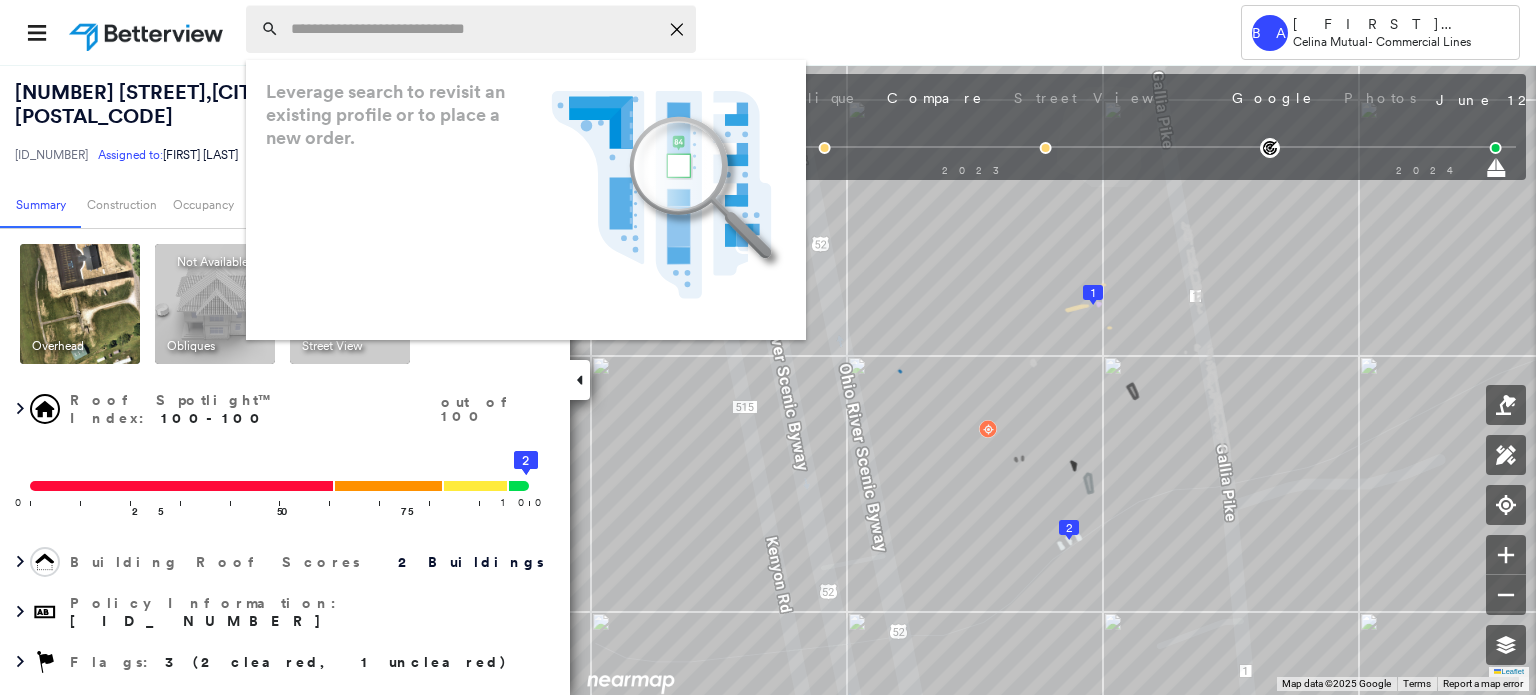 click at bounding box center [474, 29] 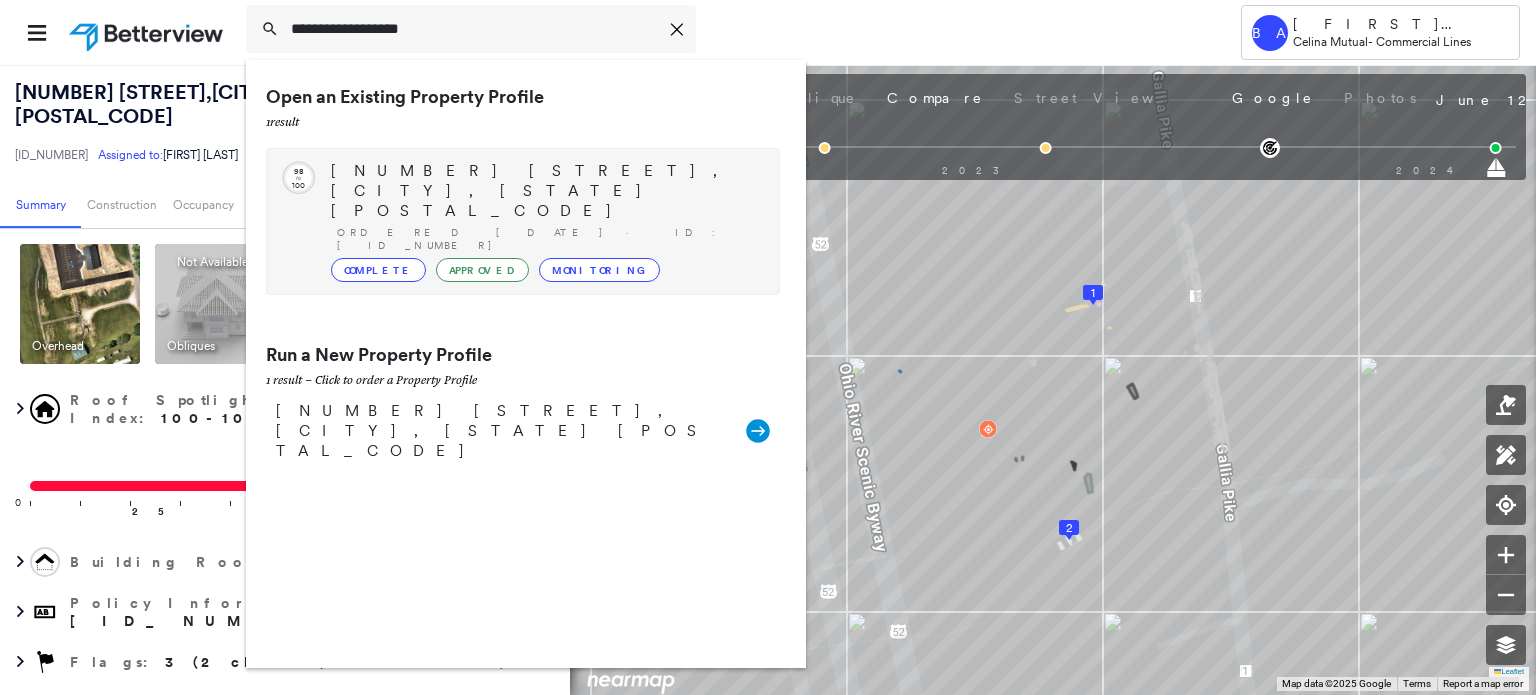 type on "**********" 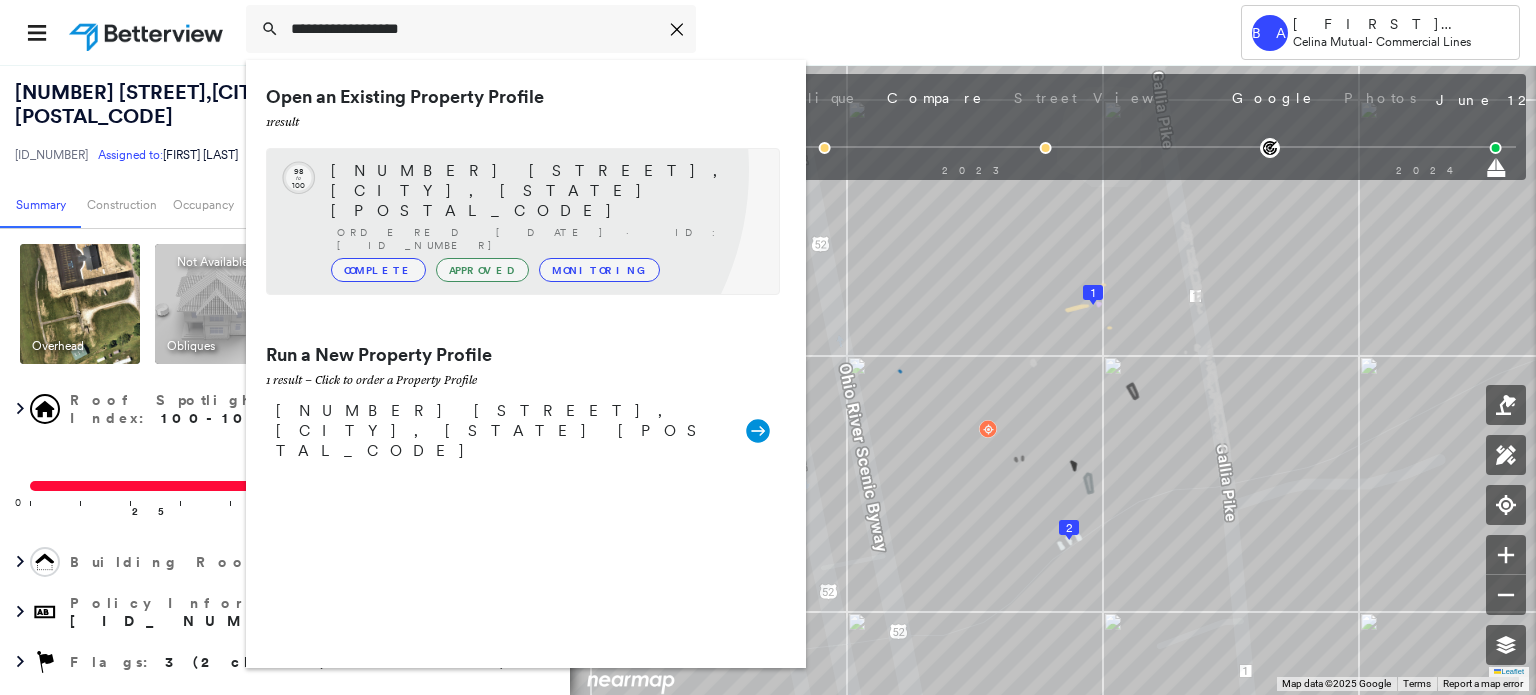 click on "[NUMBER] [STREET], [CITY], [STATE] [POSTAL_CODE]" at bounding box center (545, 191) 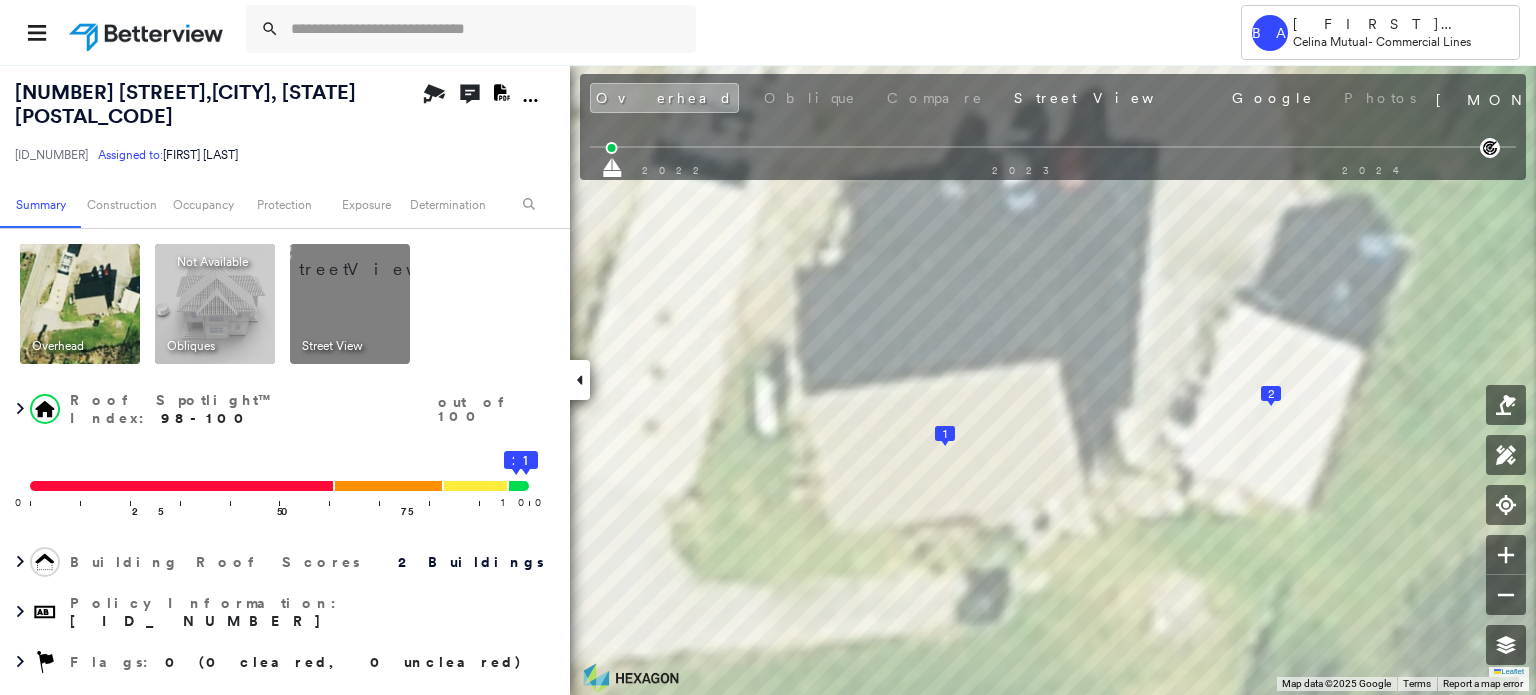 click at bounding box center (374, 259) 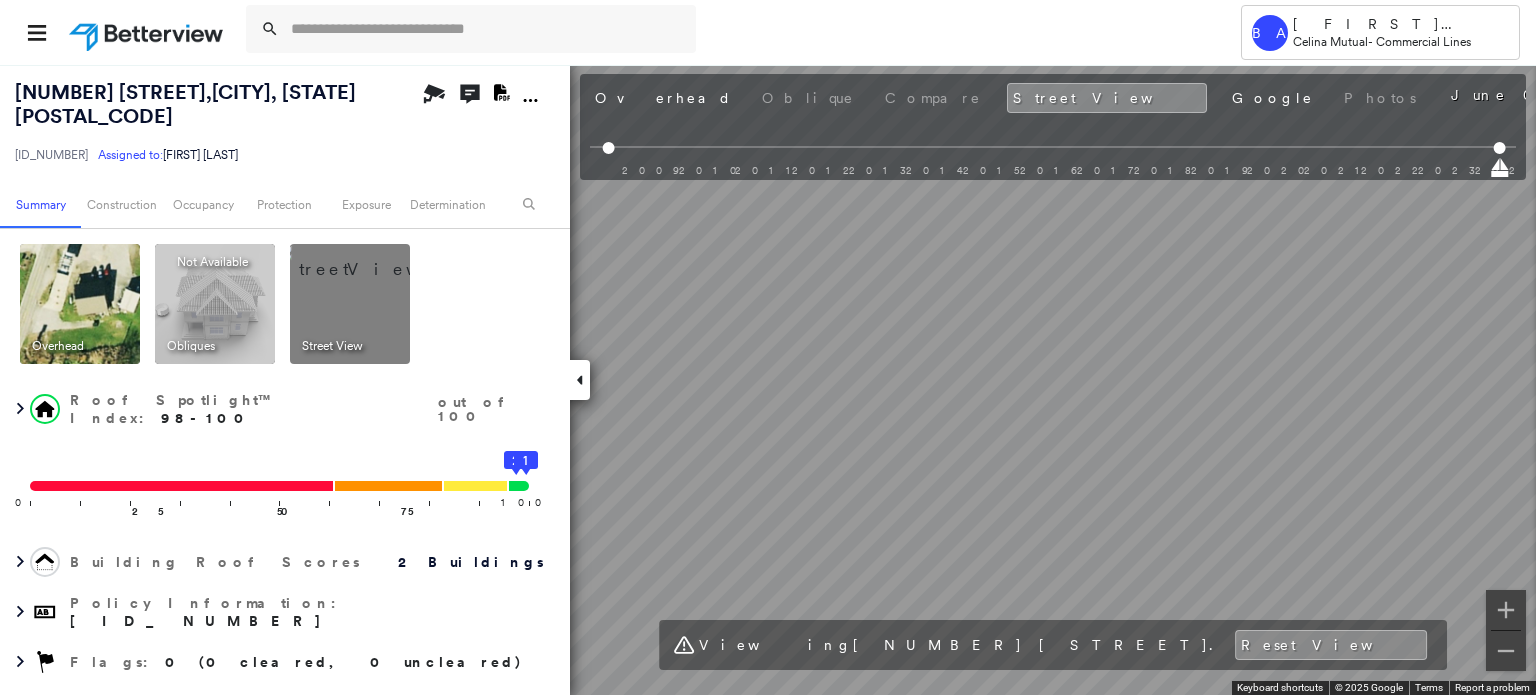click on "[NUMBER] [STREET] , [CITY], [STATE] [POSTAL_CODE] [ID_NUMBER] Assigned to: [FIRST] [LAST] Assigned to: [FIRST] [LAST] [ID_NUMBER] Assigned to: [FIRST] [LAST] Open Comments Download PDF Report Summary Construction Occupancy Protection Exposure Determination Overhead Obliques Not Available ; Street View Roof Spotlight™ Index : 98-100 out of 100 0 100 25 50 75 2 1 Building Roof Scores 2 Buildings Policy Information : [ID_NUMBER] Flags : 0 (0 cleared, 0 uncleared) Construction Roof Spotlights Property Features Roof Size & Shape : 2 buildings Occupancy Place Detail Google - Places National Registry of Historic Places TripAdvisor - Nearest Locations Smarty Streets - Surrounding Properties Protection US Fire Administration: Nearest Fire Stations Exposure Additional Perils FEMA Risk Index Determination Flags : 0 (0 cleared, 0 uncleared) Uncleared Flags (0) Cleared Flags (0) There are no uncleared flags. Action Taken New Entry History Quote/New Business Terms & Conditions Added ACV Endorsement Added Cosmetic Endorsement" at bounding box center (768, 379) 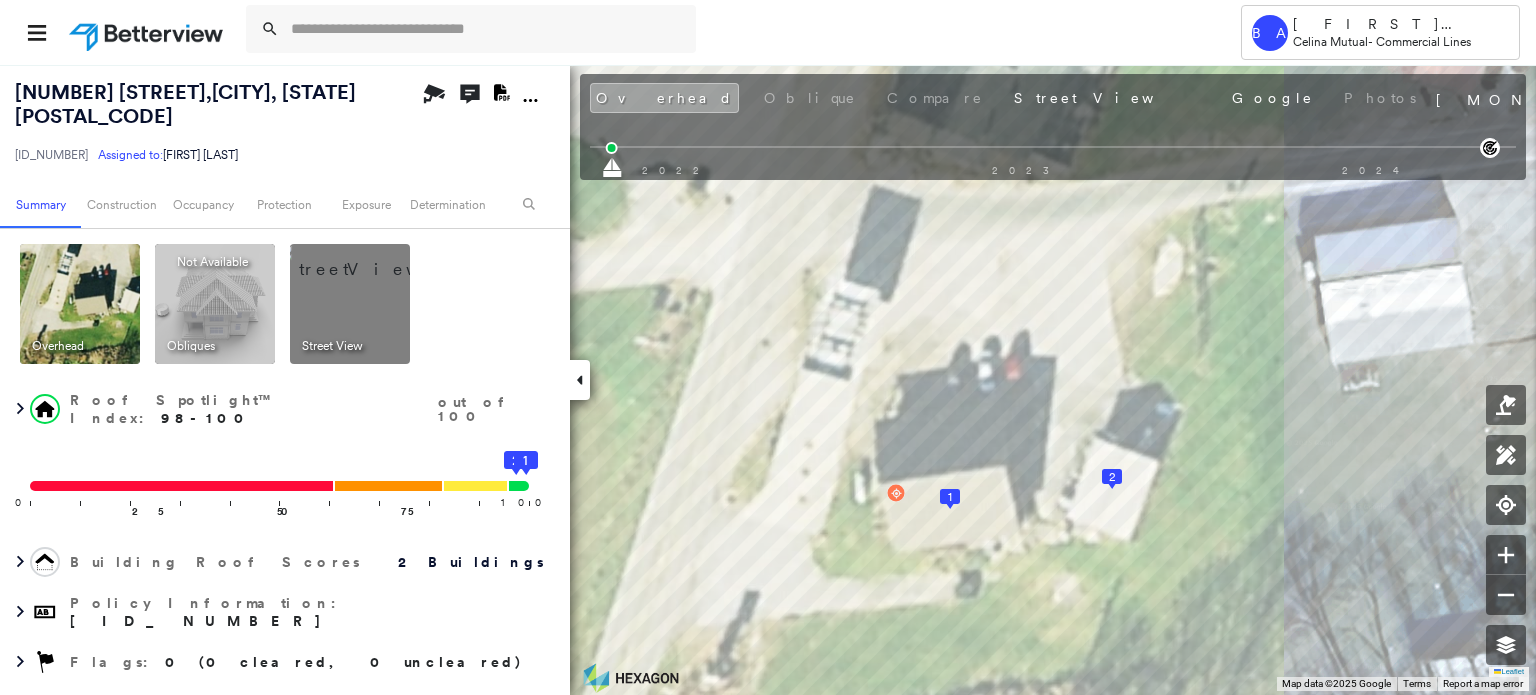 click at bounding box center [374, 259] 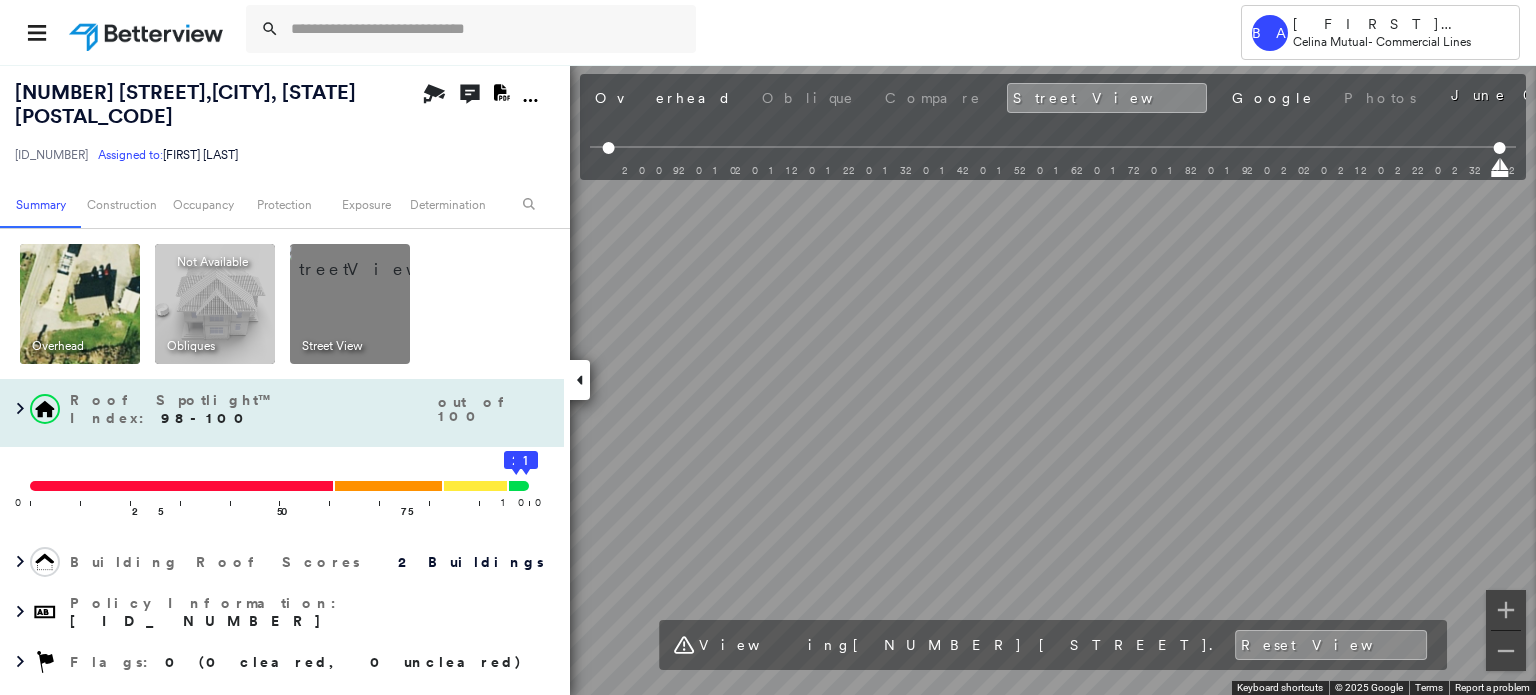 click on "[NUMBER] [STREET] , [CITY], [STATE] [POSTAL_CODE] [ID_NUMBER] Assigned to: [FIRST] [LAST] Assigned to: [FIRST] [LAST] [ID_NUMBER] Assigned to: [FIRST] [LAST] Open Comments Download PDF Report Summary Construction Occupancy Protection Exposure Determination Overhead Obliques Not Available ; Street View Roof Spotlight™ Index : 98-100 out of 100 0 100 25 50 75 2 1 Building Roof Scores 2 Buildings Policy Information : [ID_NUMBER] Flags : 0 (0 cleared, 0 uncleared) Construction Roof Spotlights Property Features Roof Size & Shape : 2 buildings Occupancy Place Detail Google - Places National Registry of Historic Places TripAdvisor - Nearest Locations Smarty Streets - Surrounding Properties Protection US Fire Administration: Nearest Fire Stations Exposure Additional Perils FEMA Risk Index Determination Flags : 0 (0 cleared, 0 uncleared) Uncleared Flags (0) Cleared Flags (0) There are no uncleared flags. Action Taken New Entry History Quote/New Business Terms & Conditions Added ACV Endorsement Added Cosmetic Endorsement" at bounding box center (768, 379) 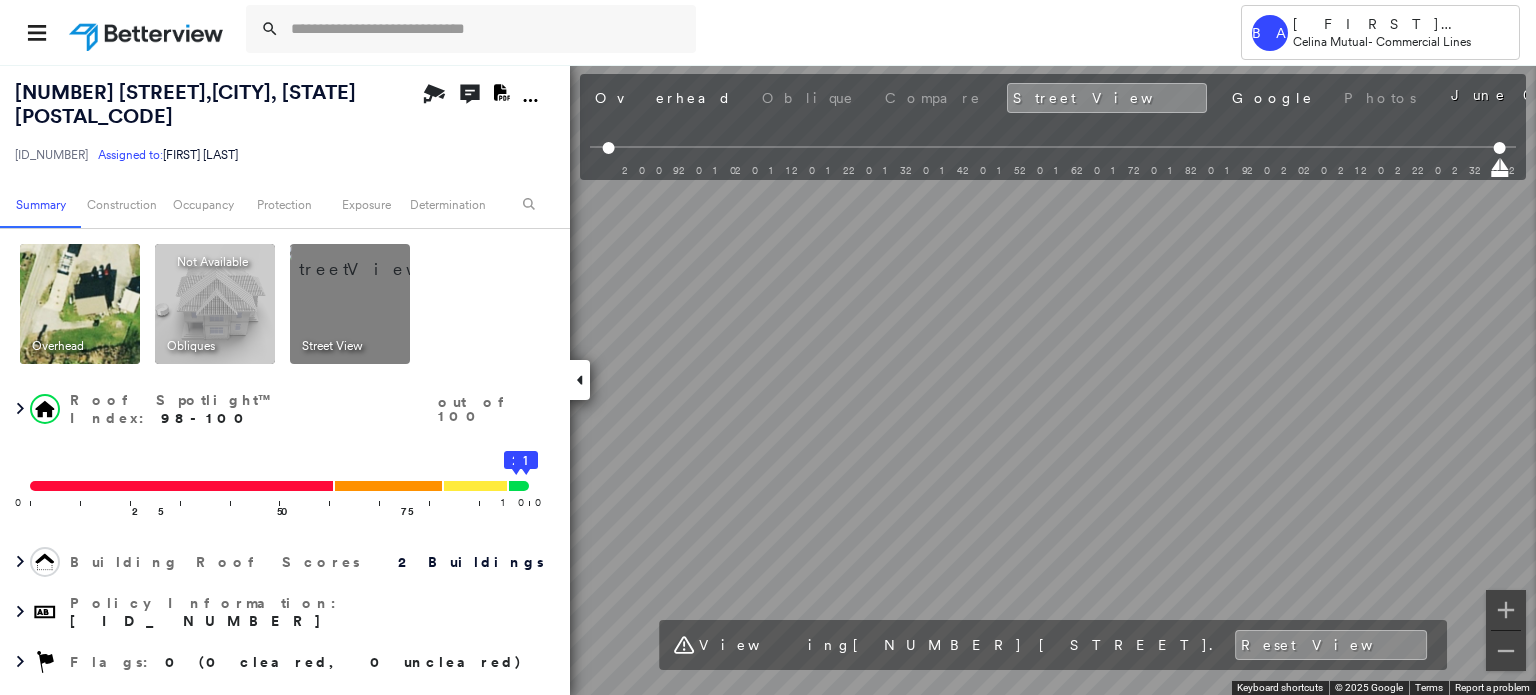 click on "Tower BA [FIRST] [LAST] [COMPANY] - Commercial Lines [NUMBER] [STREET] , [CITY], [STATE] [POSTAL_CODE] [ID_NUMBER] Assigned to: [FIRST] [LAST] Assigned to: [FIRST] [LAST] [ID_NUMBER] Assigned to: [FIRST] [LAST] Open Comments Download PDF Report Summary Construction Occupancy Protection Exposure Determination Overhead Obliques Not Available ; Street View Roof Spotlight™ Index : 98-100 out of 100 0 100 25 50 75 2 1 Building Roof Scores 2 Buildings Policy Information : [ID_NUMBER] Flags : 0 (0 cleared, 0 uncleared) Construction Roof Spotlights Property Features Roof Size & Shape : 2 buildings Occupancy Place Detail Google - Places National Registry of Historic Places TripAdvisor - Nearest Locations Smarty Streets - Surrounding Properties Protection US Fire Administration: Nearest Fire Stations Exposure Additional Perils FEMA Risk Index Determination Flags : 0 (0 cleared, 0 uncleared) Uncleared Flags (0) Cleared Flags (0) There are no uncleared flags. Action Taken New Entry History Quote/New Business General" at bounding box center [768, 347] 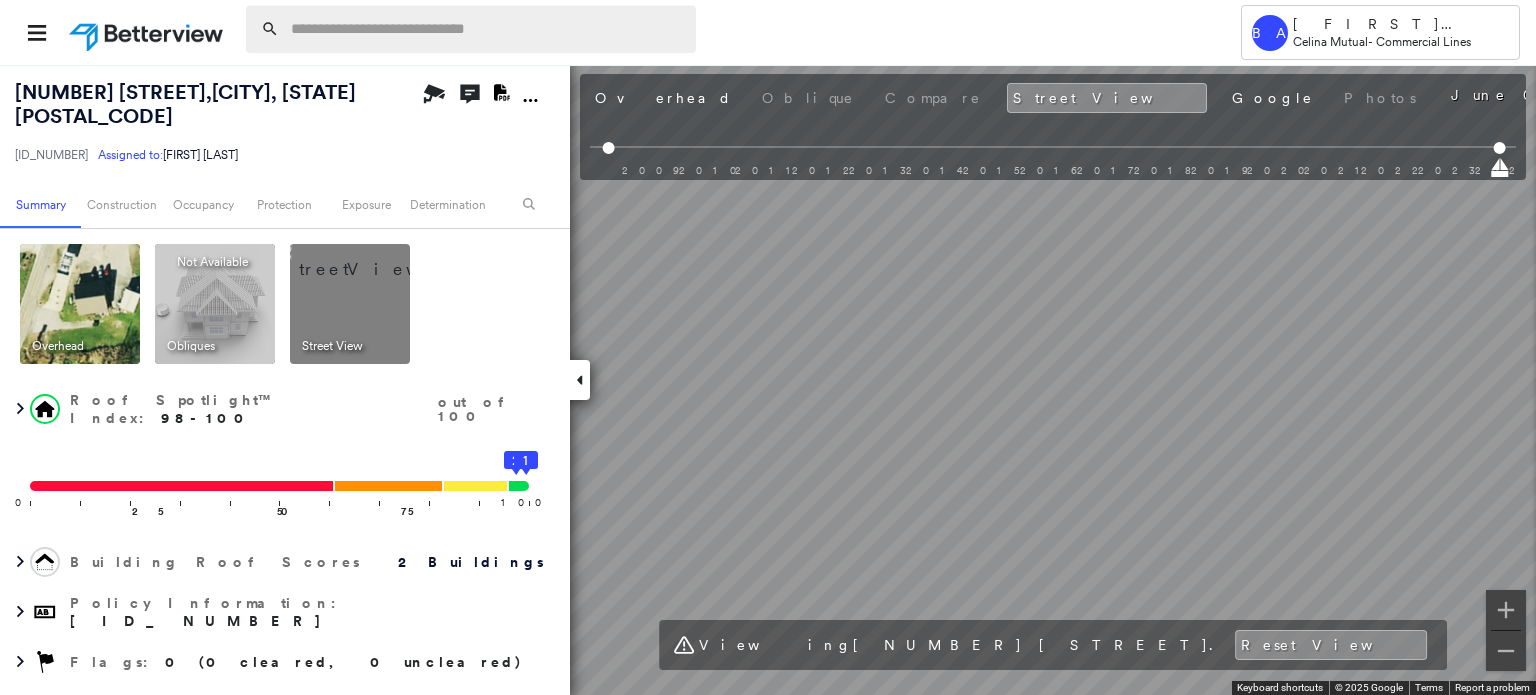 click at bounding box center [487, 29] 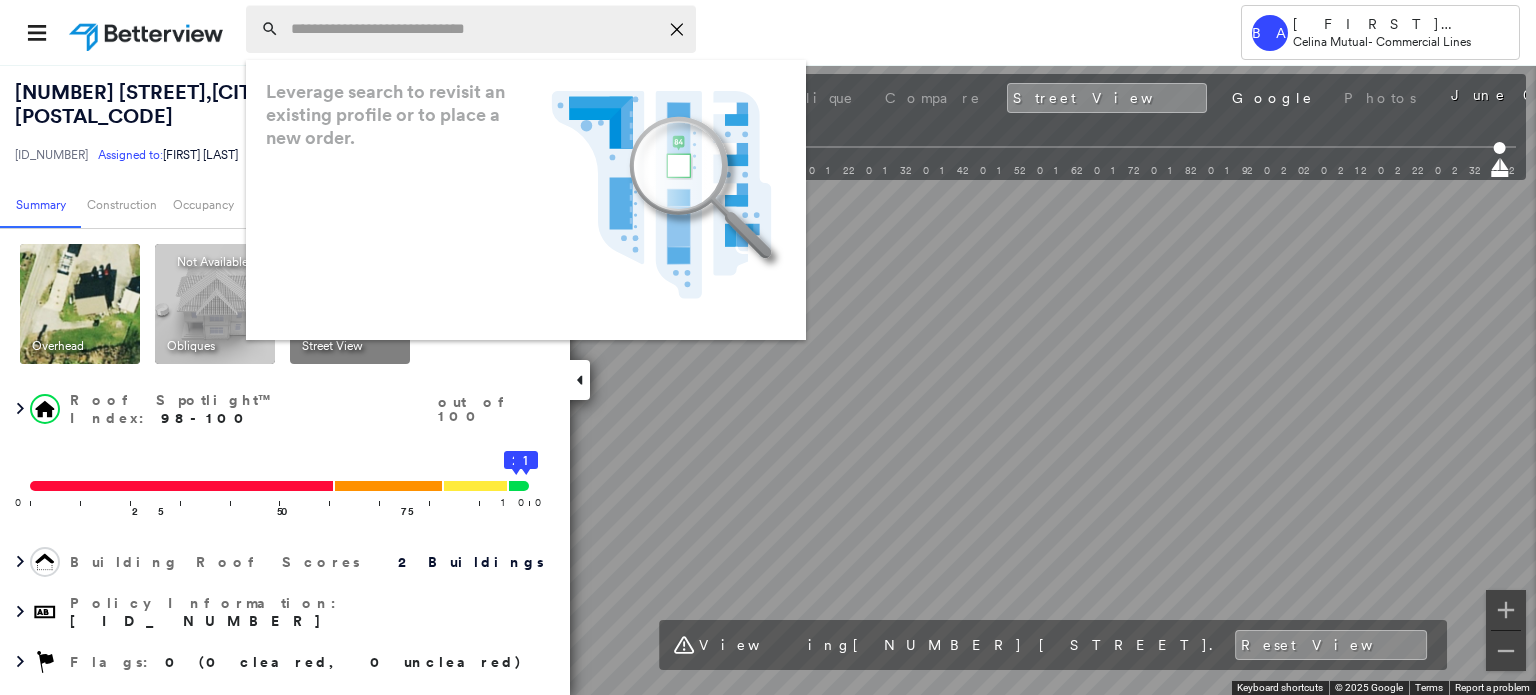 click at bounding box center (474, 29) 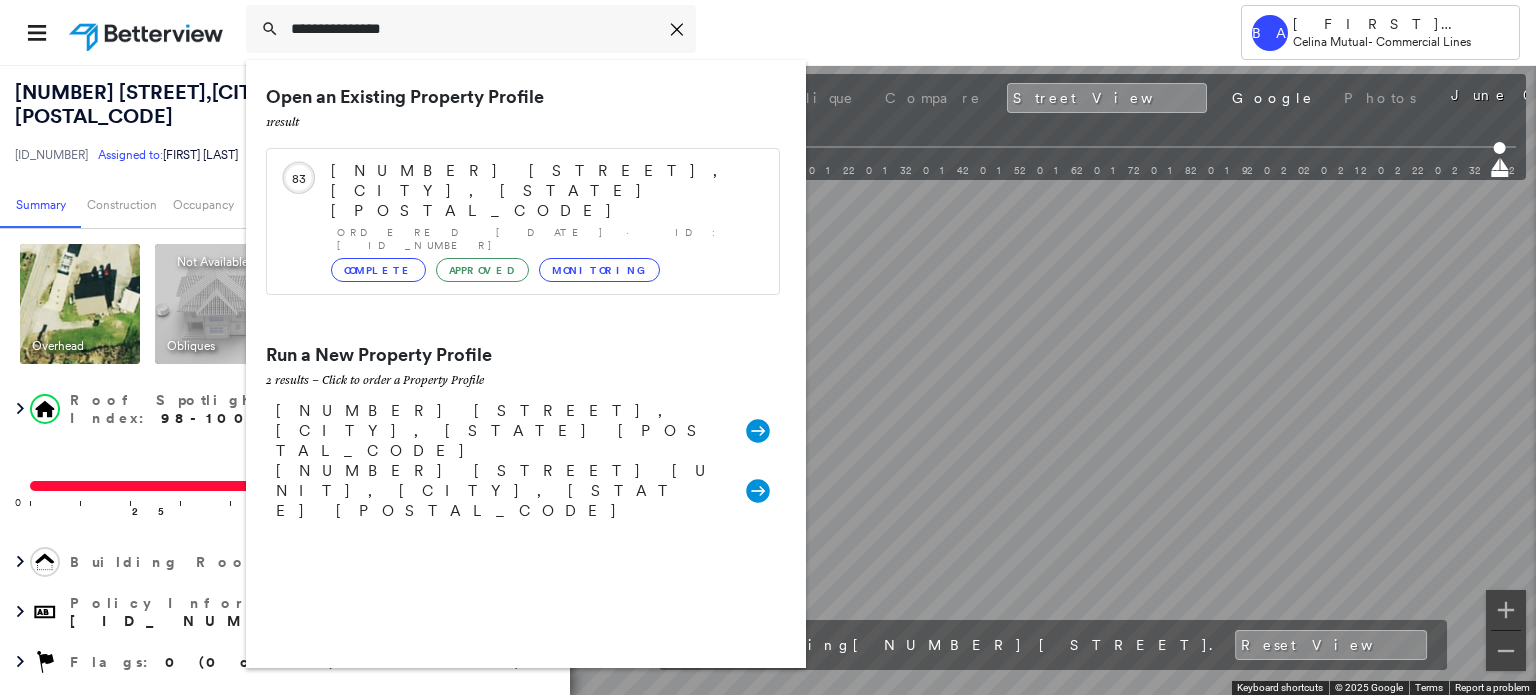 type on "**********" 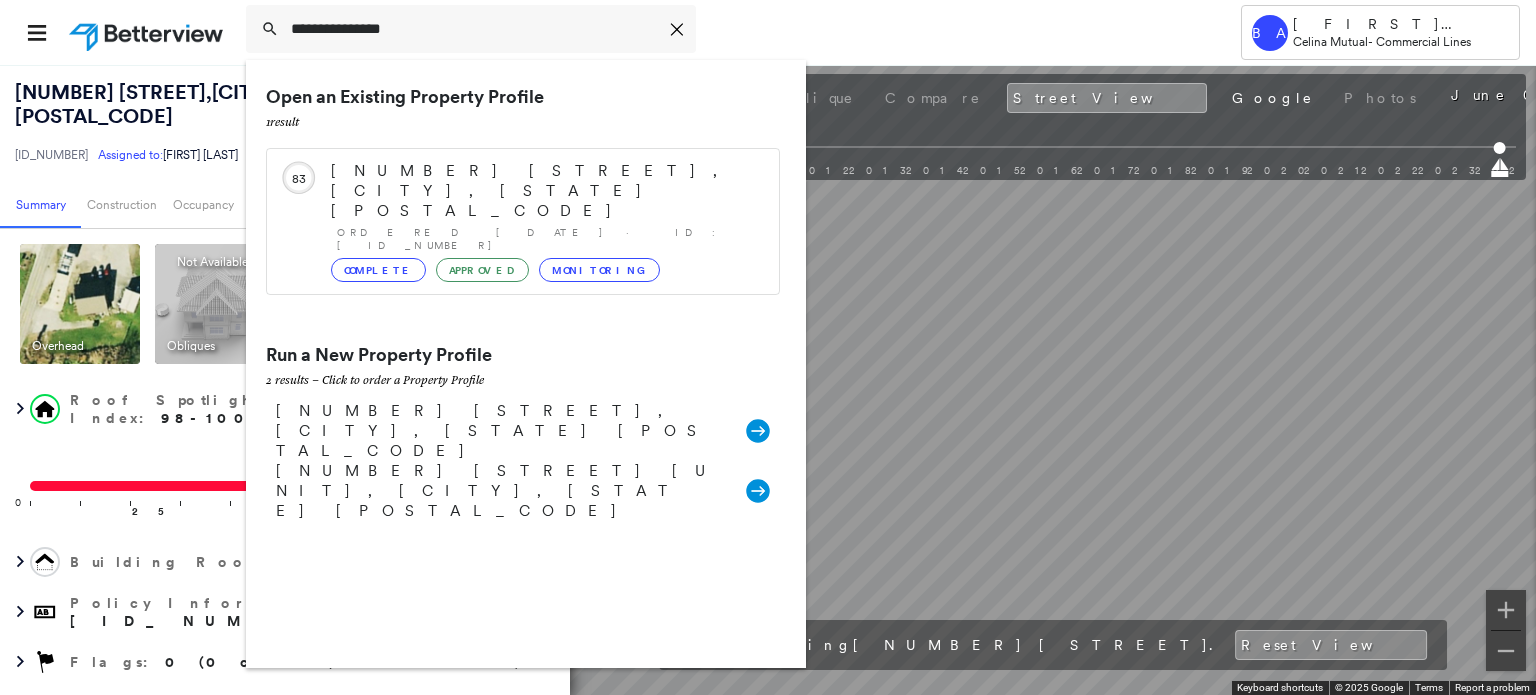 click on "[NUMBER] [STREET], [CITY], [STATE] [POSTAL_CODE]" at bounding box center [545, 191] 